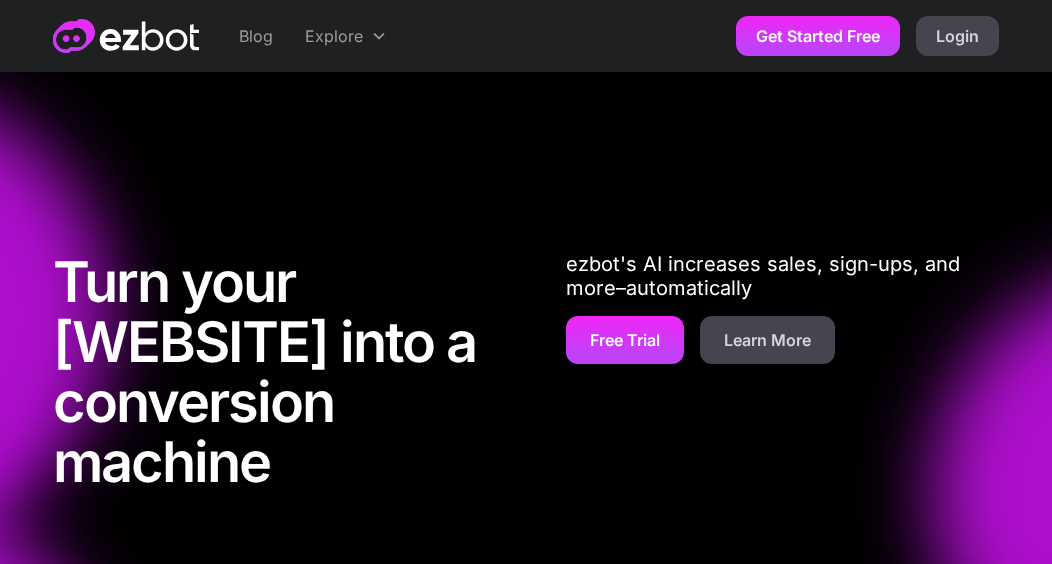 scroll, scrollTop: 0, scrollLeft: 0, axis: both 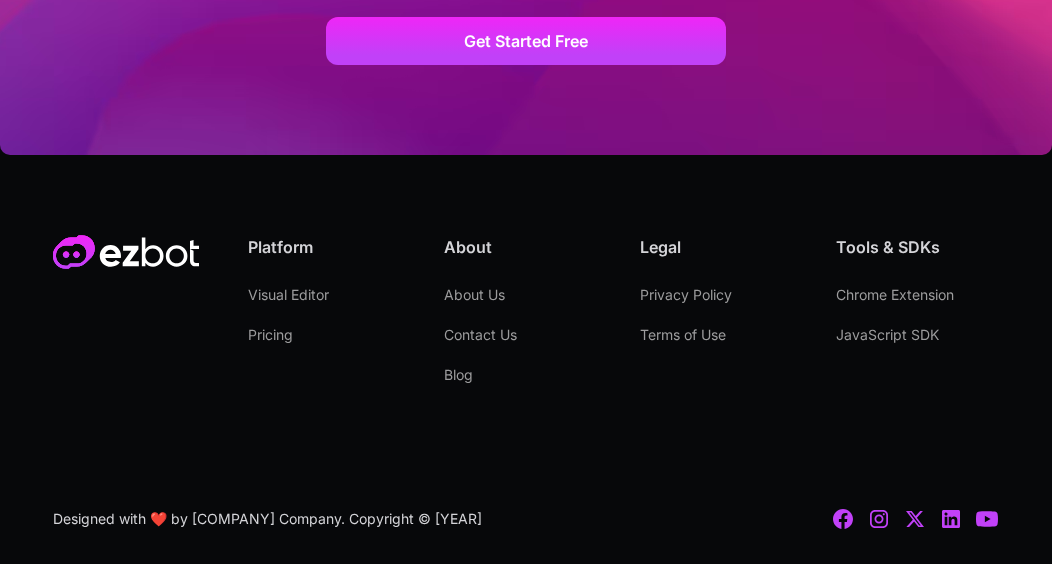 click on "Privacy Policy" at bounding box center (686, 295) 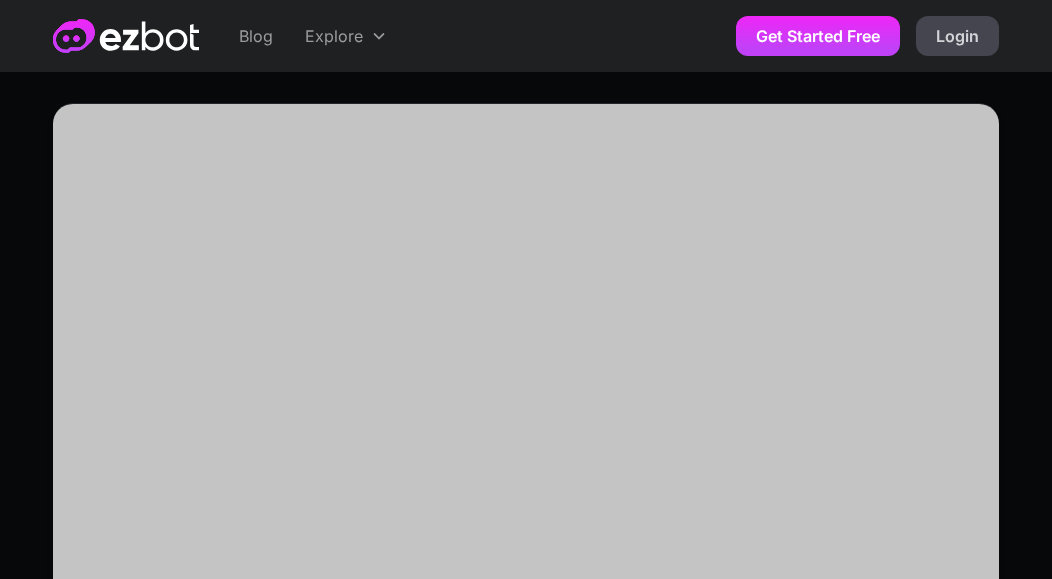 scroll, scrollTop: 317, scrollLeft: 0, axis: vertical 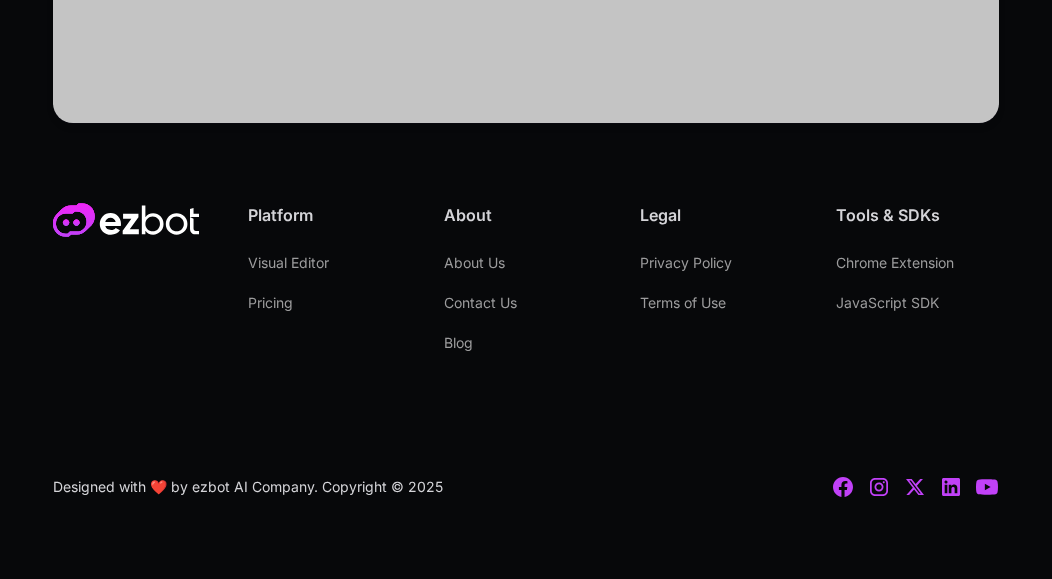 click on "Terms of Use" at bounding box center (683, 303) 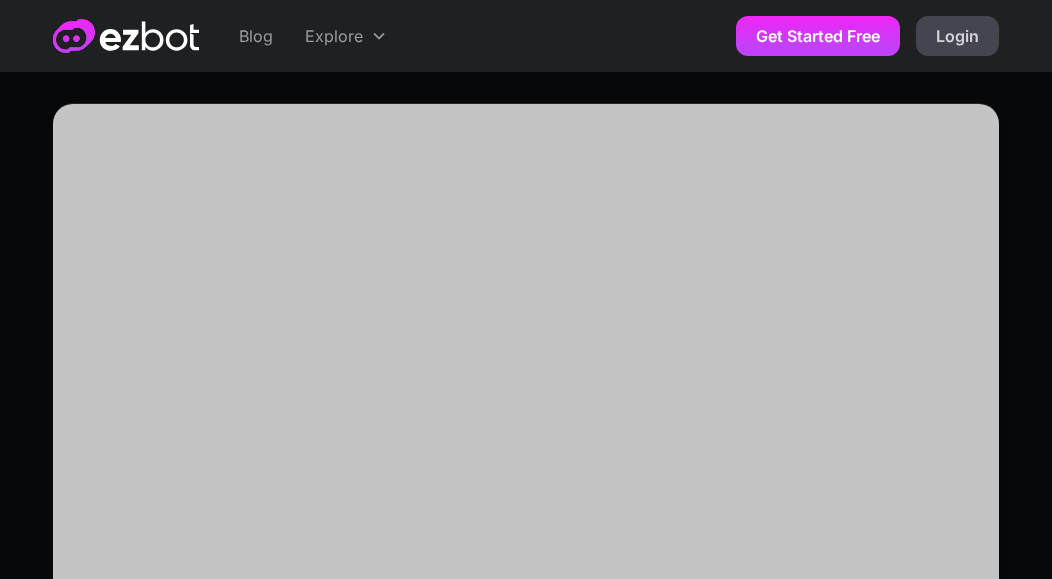 scroll, scrollTop: 0, scrollLeft: 0, axis: both 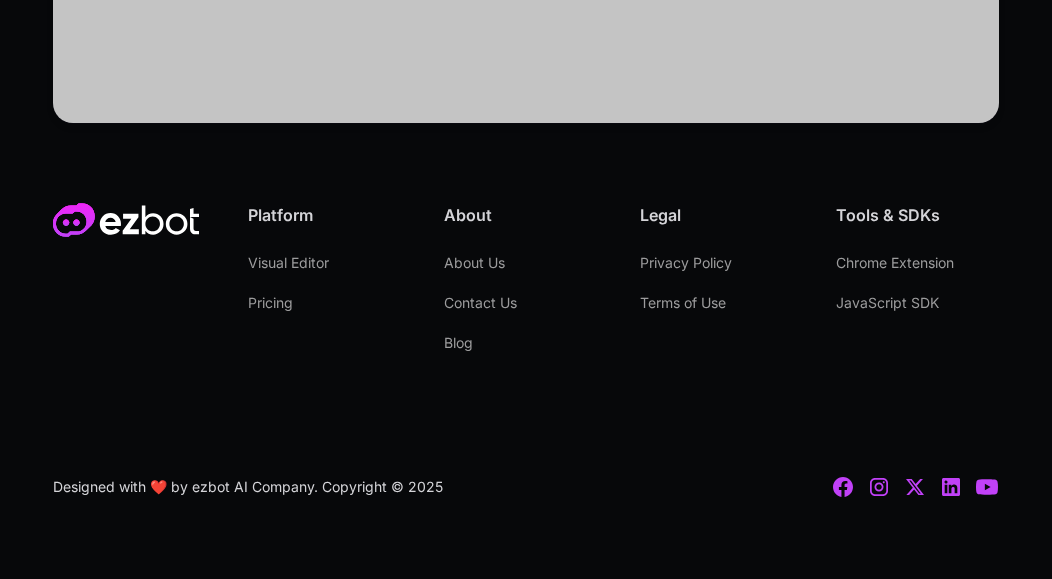 click on "About Us" at bounding box center [474, 263] 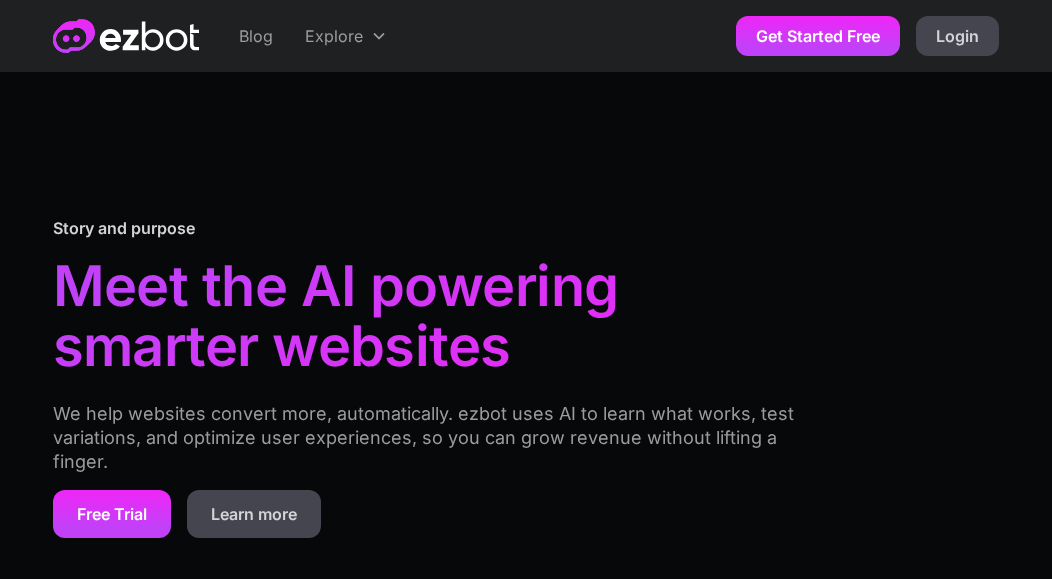 scroll, scrollTop: 0, scrollLeft: 0, axis: both 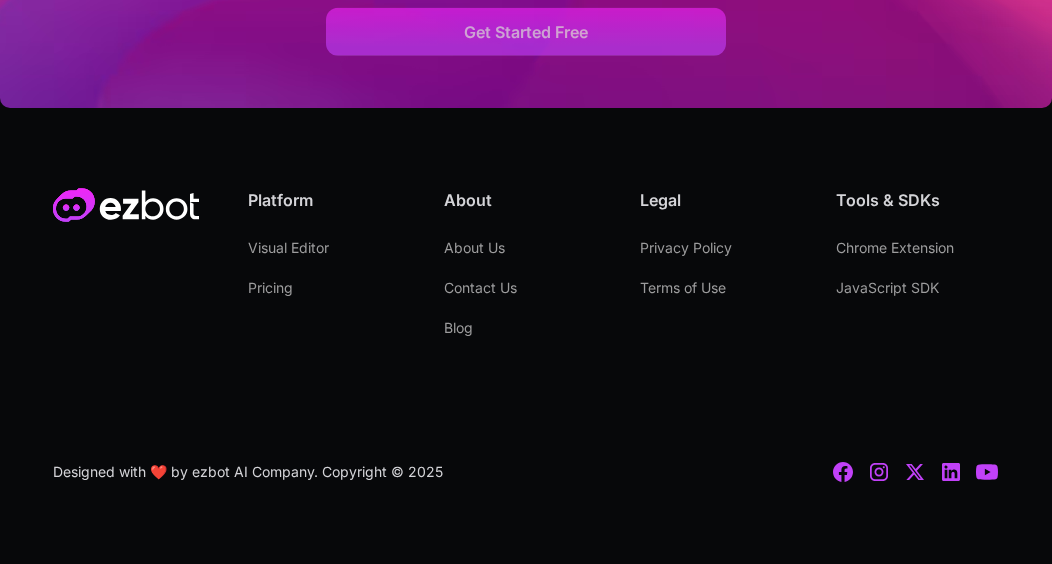click on "Privacy Policy" at bounding box center (686, 248) 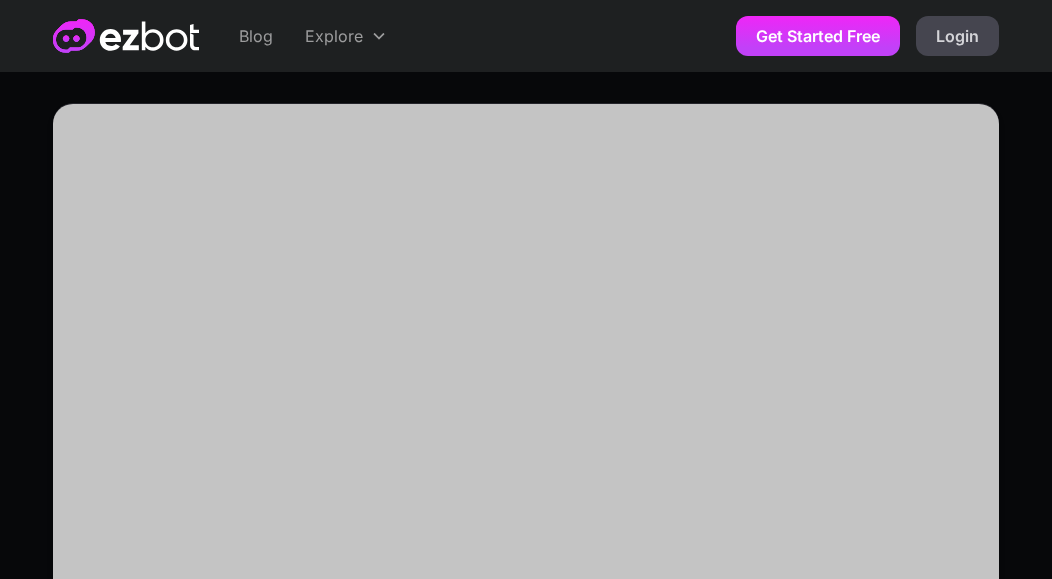 scroll, scrollTop: 0, scrollLeft: 0, axis: both 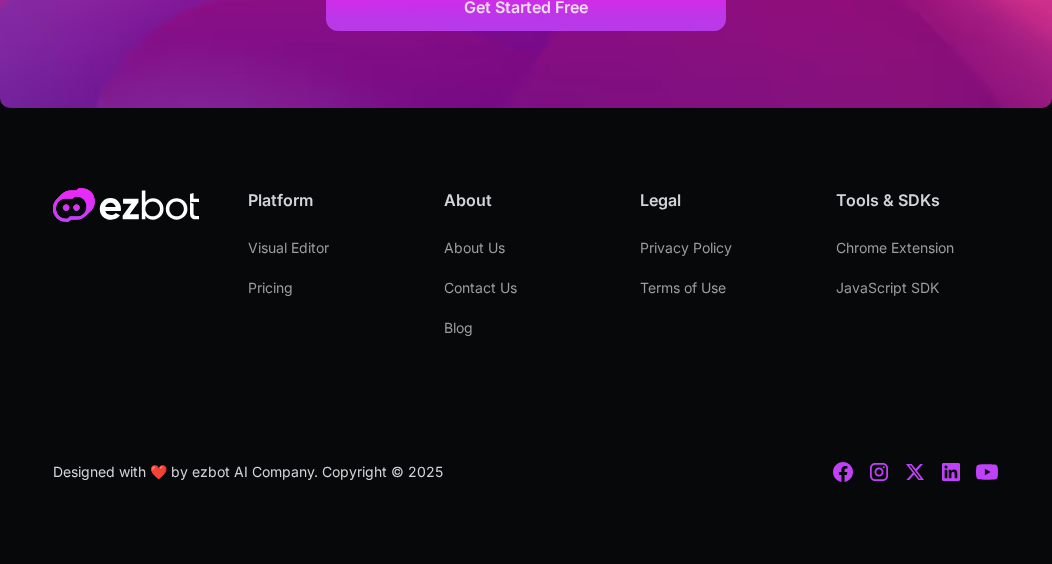 click on "Privacy Policy" at bounding box center [686, 248] 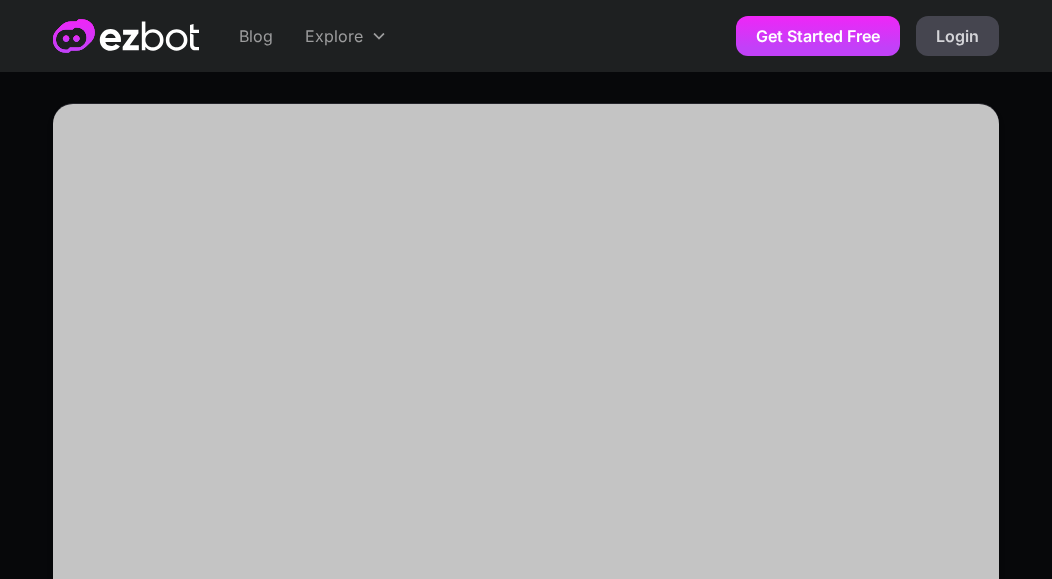 scroll, scrollTop: 0, scrollLeft: 0, axis: both 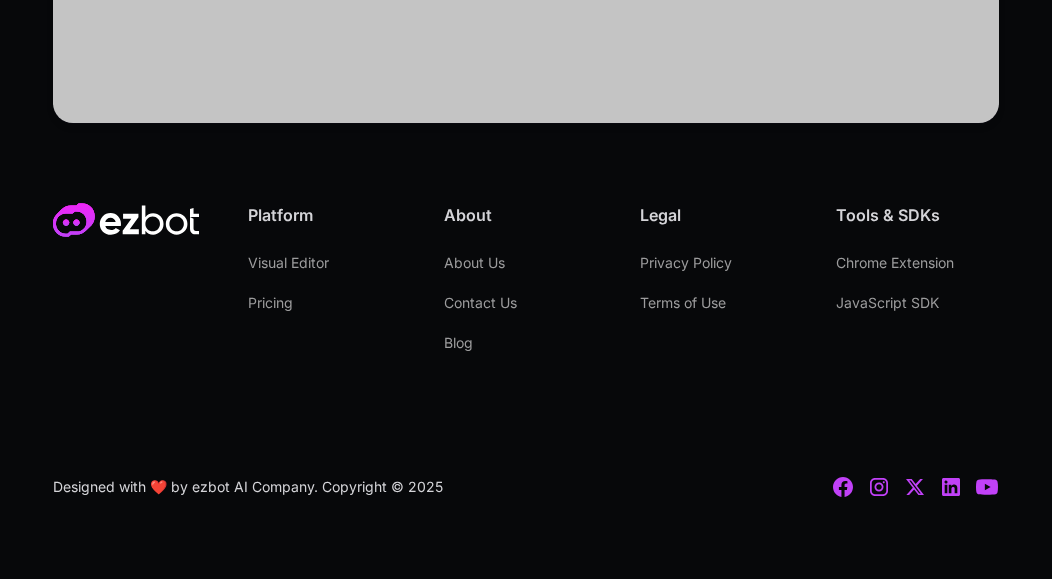 click on "Terms of Use" at bounding box center [683, 303] 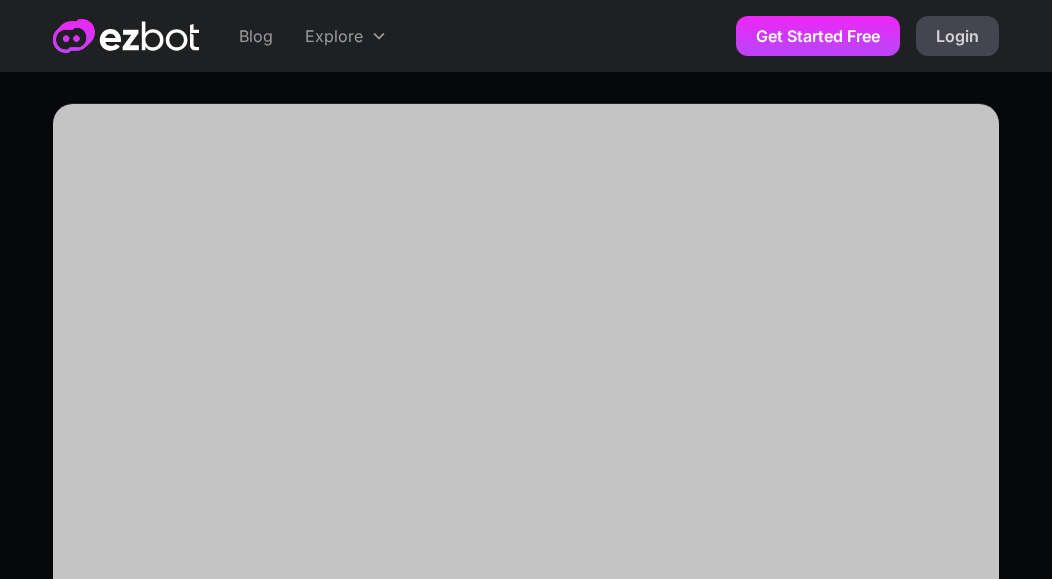 scroll, scrollTop: 0, scrollLeft: 0, axis: both 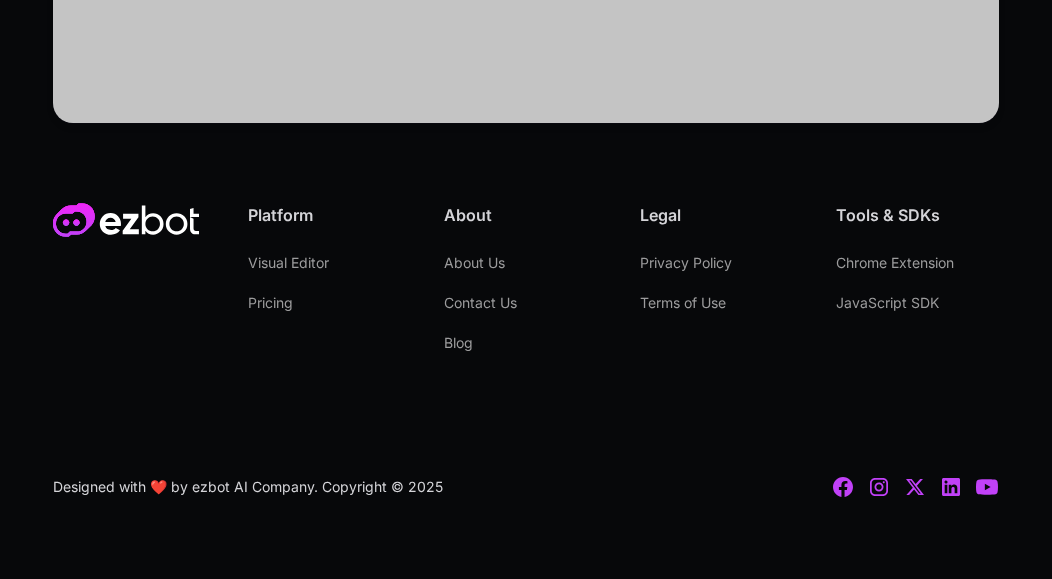 click on "Privacy Policy" at bounding box center (686, 263) 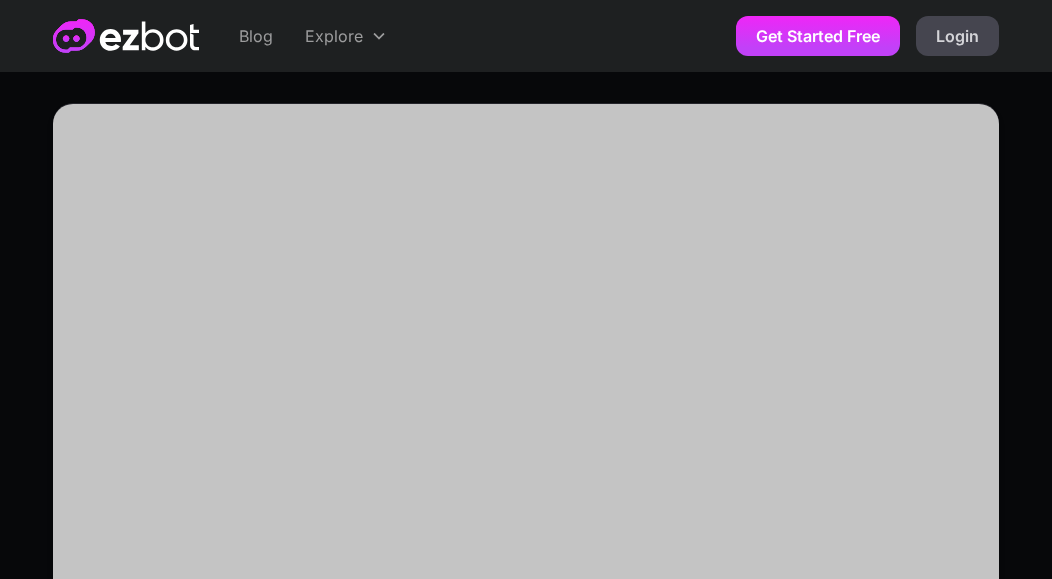 scroll, scrollTop: 0, scrollLeft: 0, axis: both 